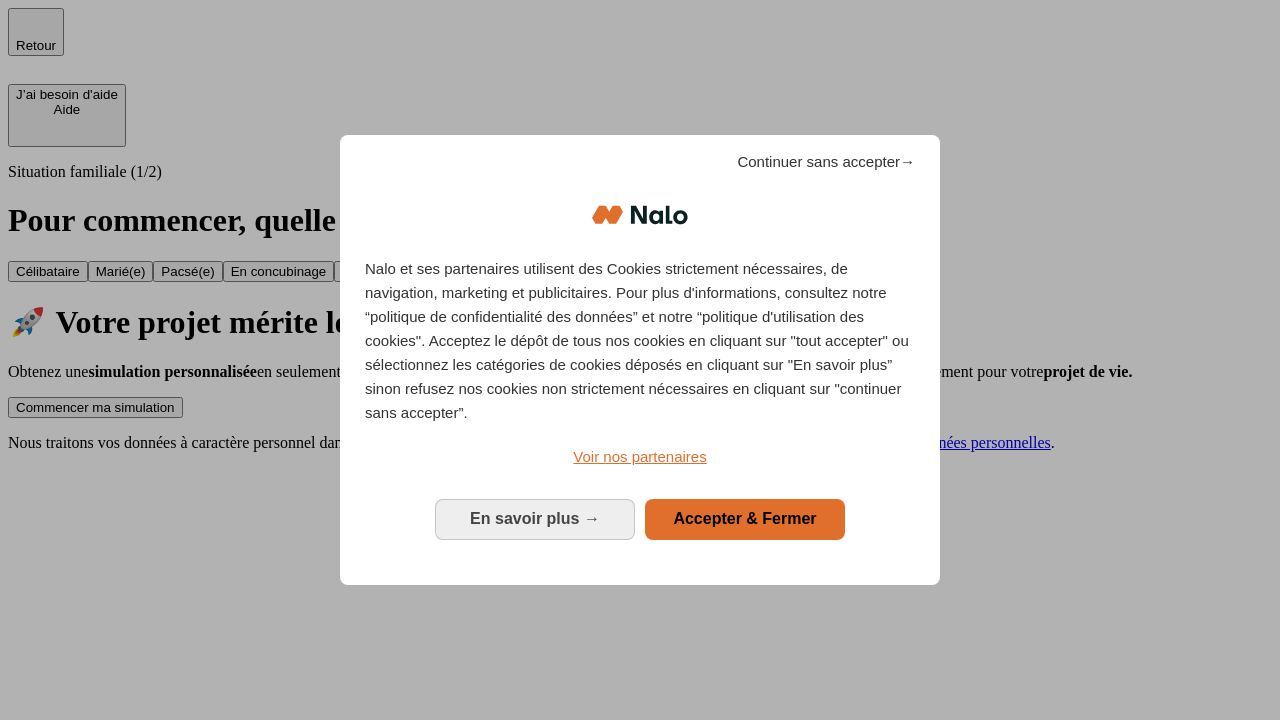 scroll, scrollTop: 0, scrollLeft: 0, axis: both 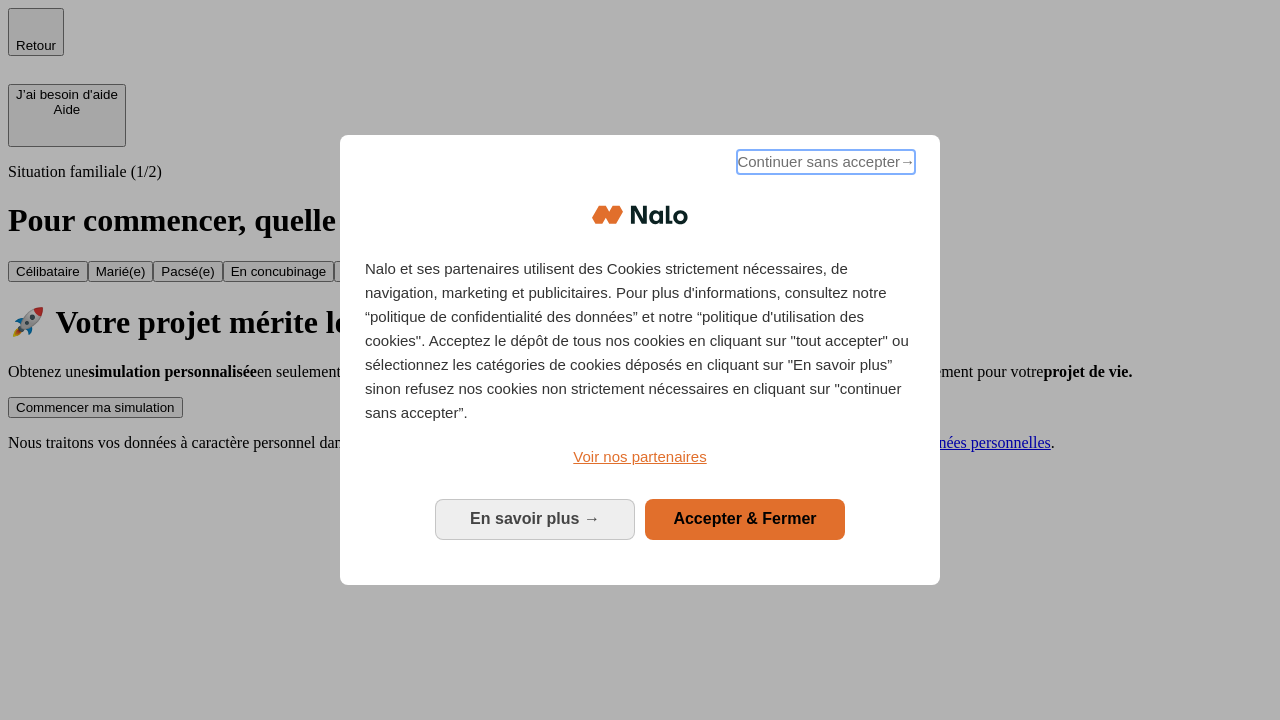 click on "Continuer sans accepter  →" at bounding box center (826, 162) 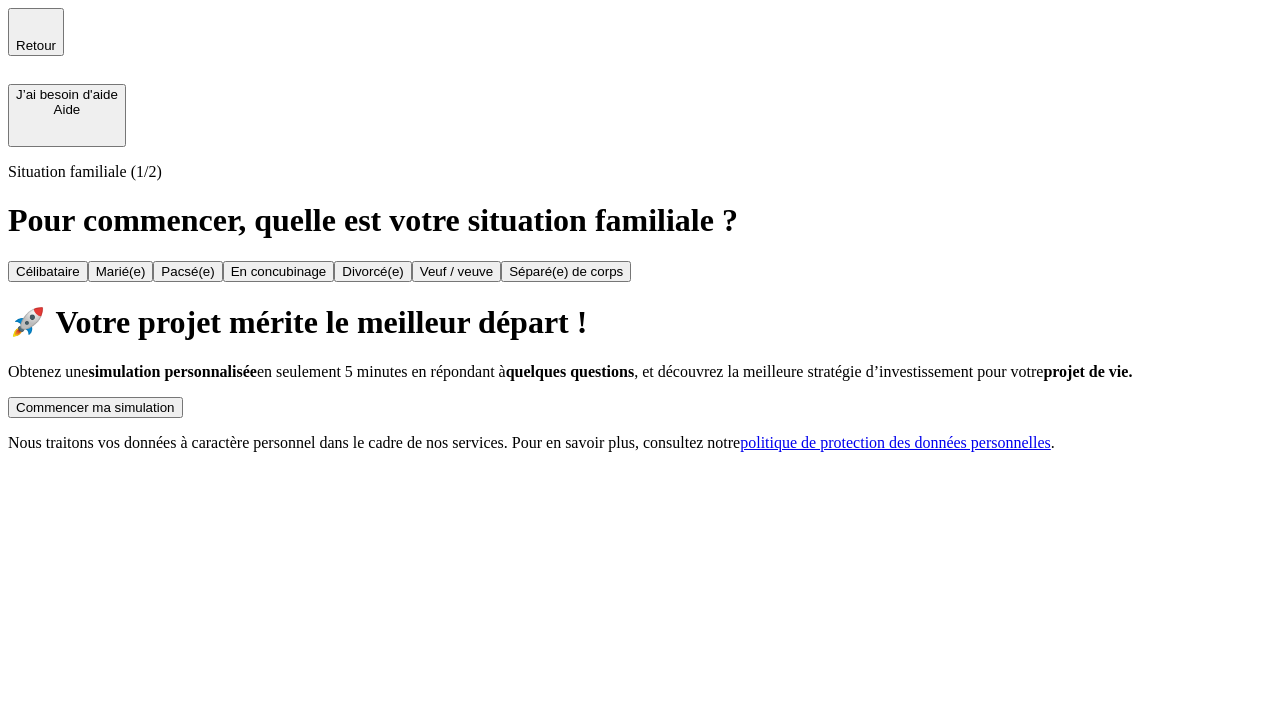 click on "Commencer ma simulation" at bounding box center (95, 407) 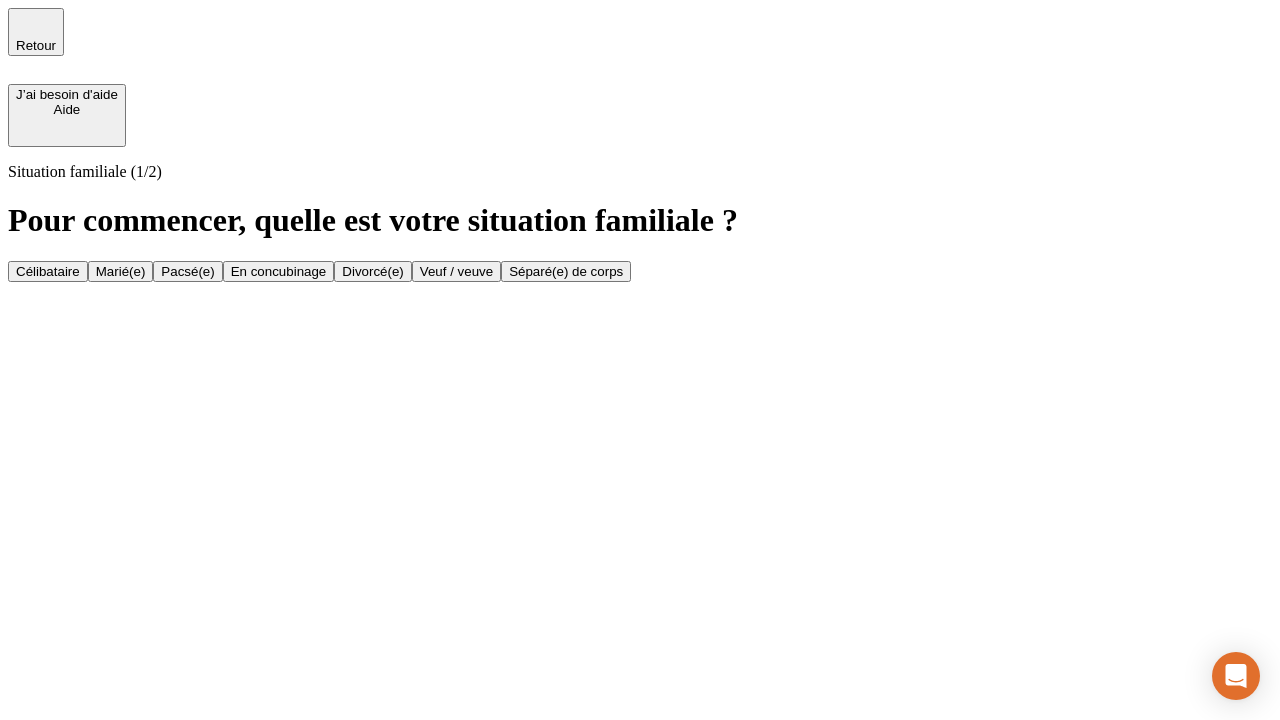 click on "Marié(e)" at bounding box center [121, 271] 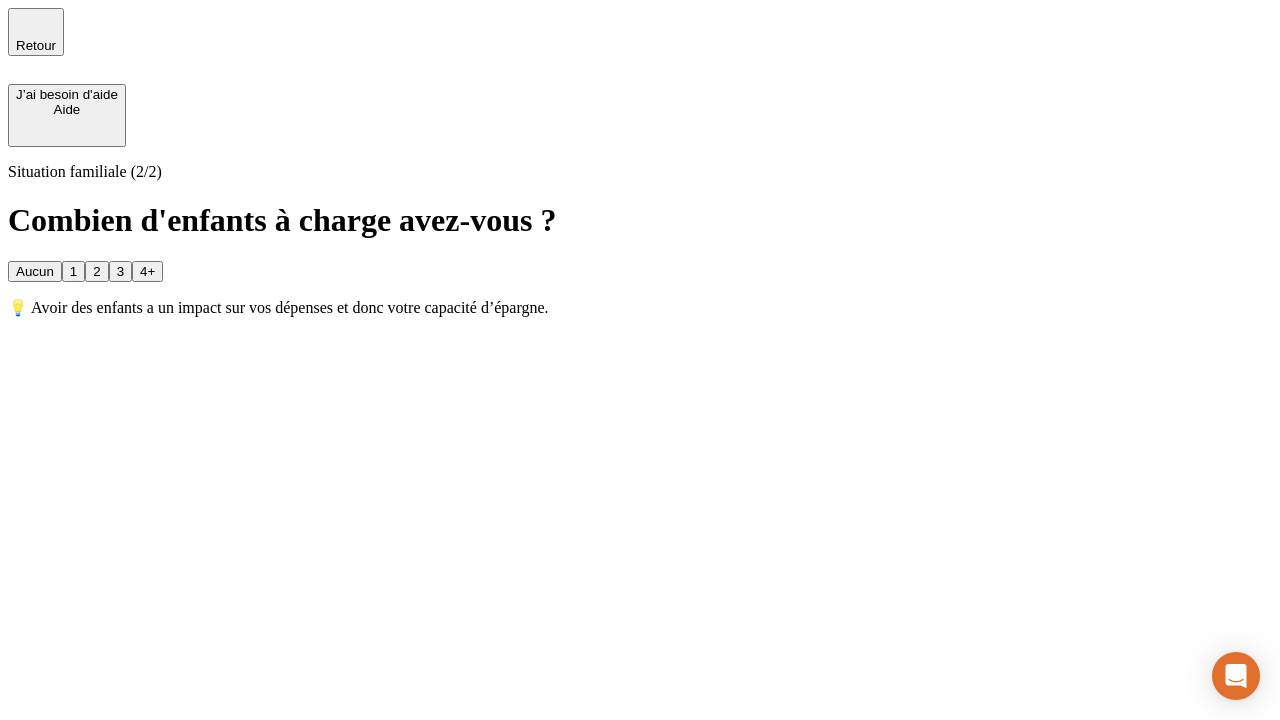 click on "1" at bounding box center (73, 271) 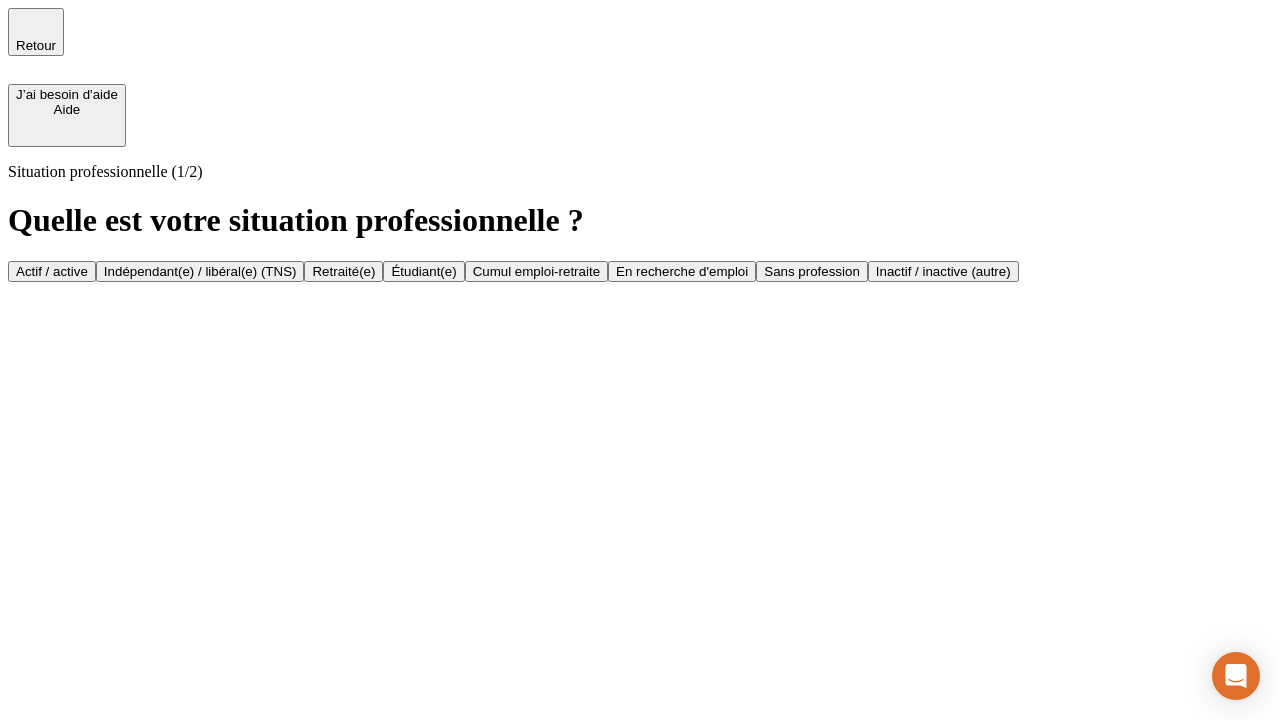 click on "Actif / active" at bounding box center [52, 271] 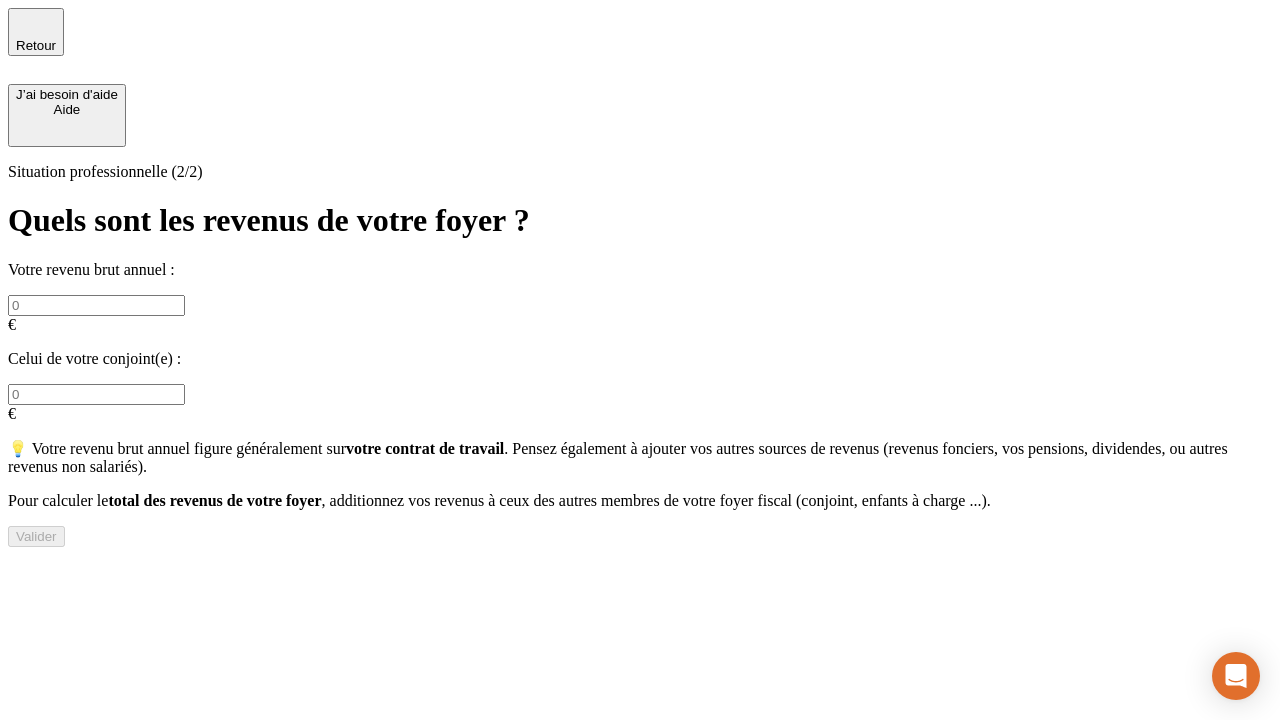 click at bounding box center [96, 305] 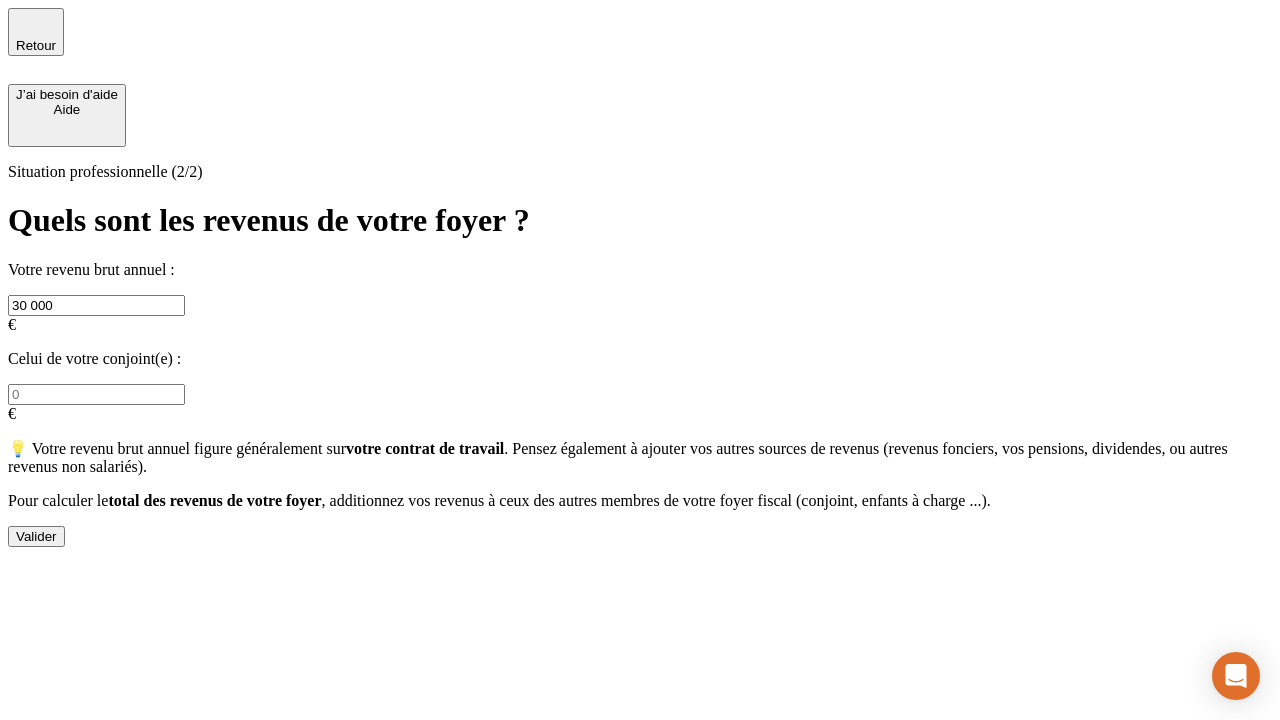 type on "30 000" 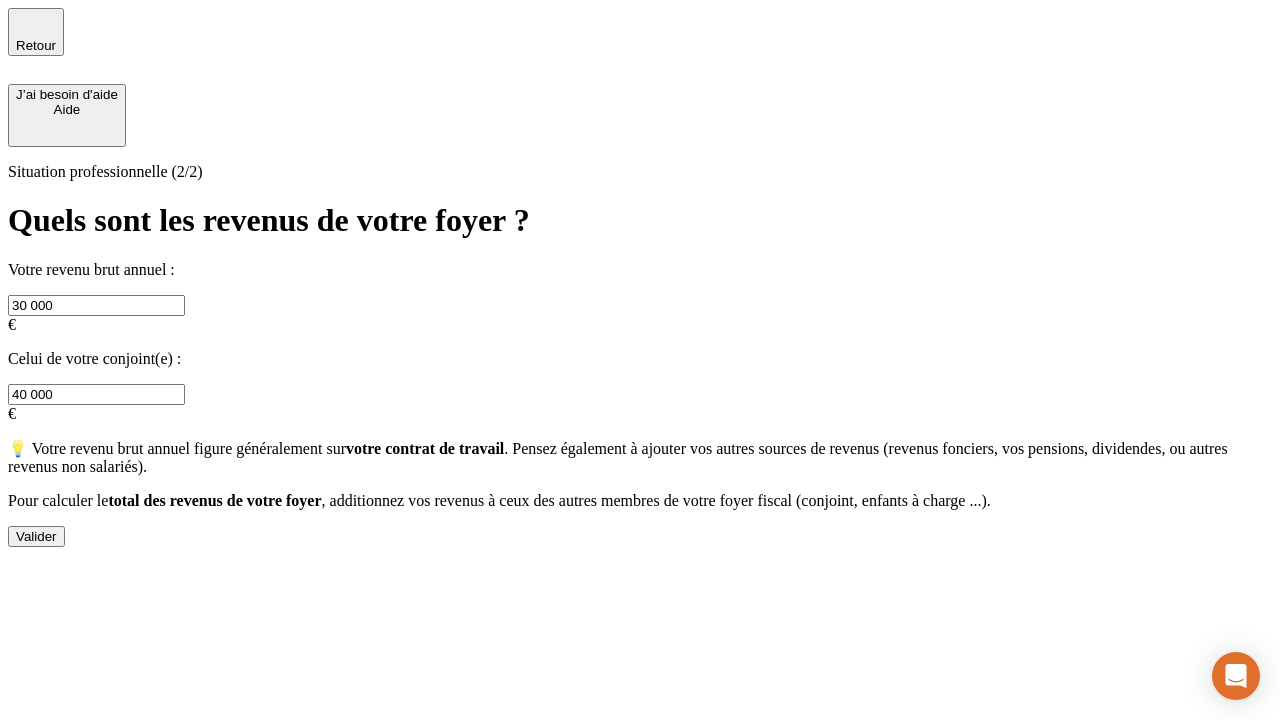 type on "40 000" 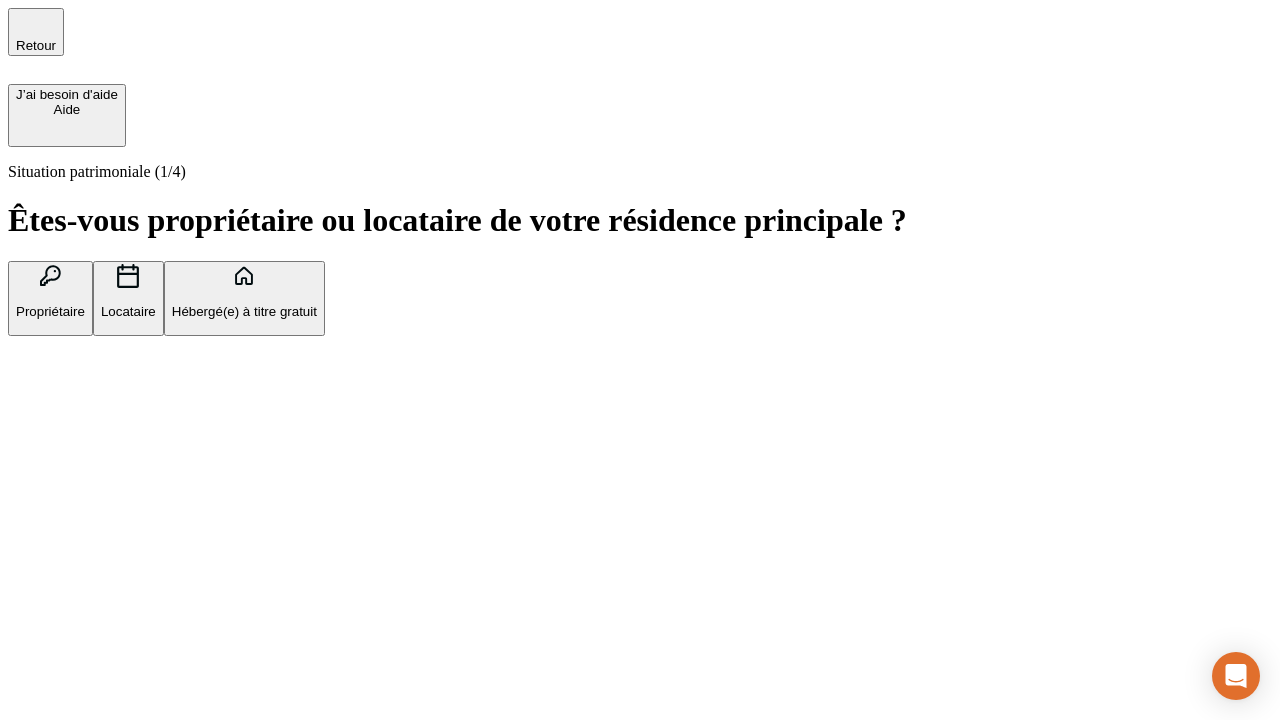 click on "Propriétaire" at bounding box center (50, 311) 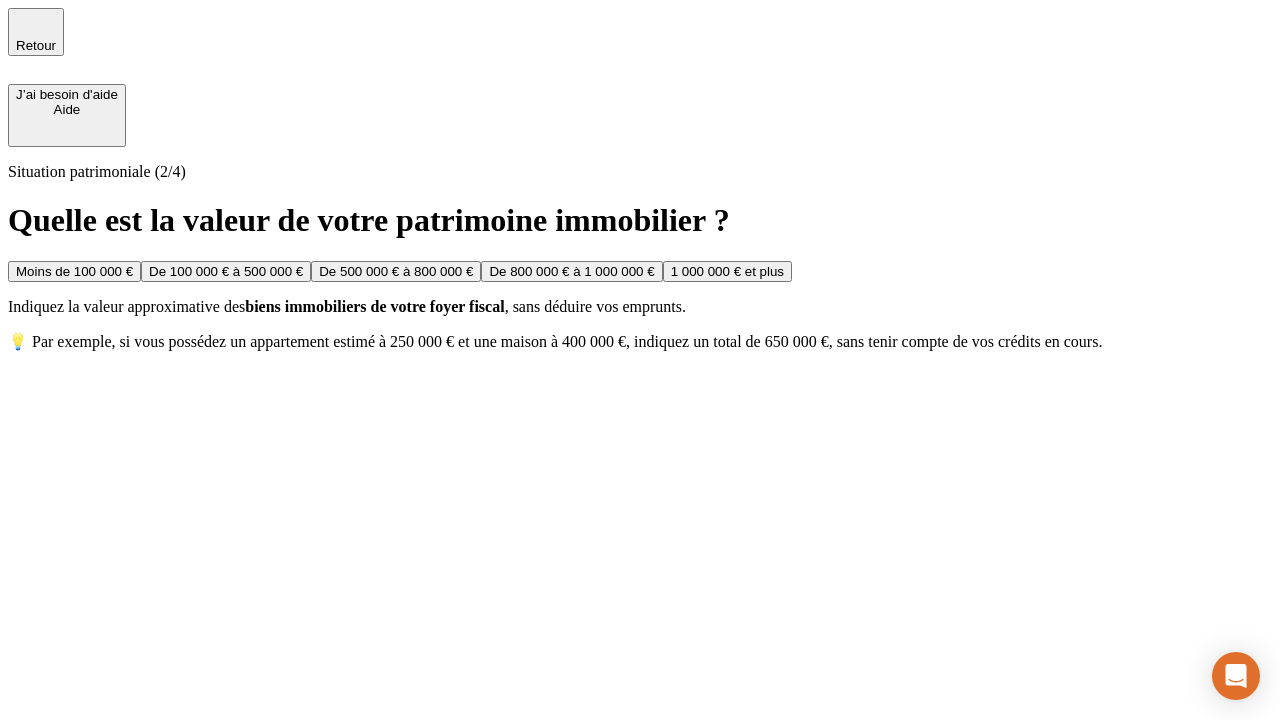 click on "De 100 000 € à 500 000 €" at bounding box center [226, 271] 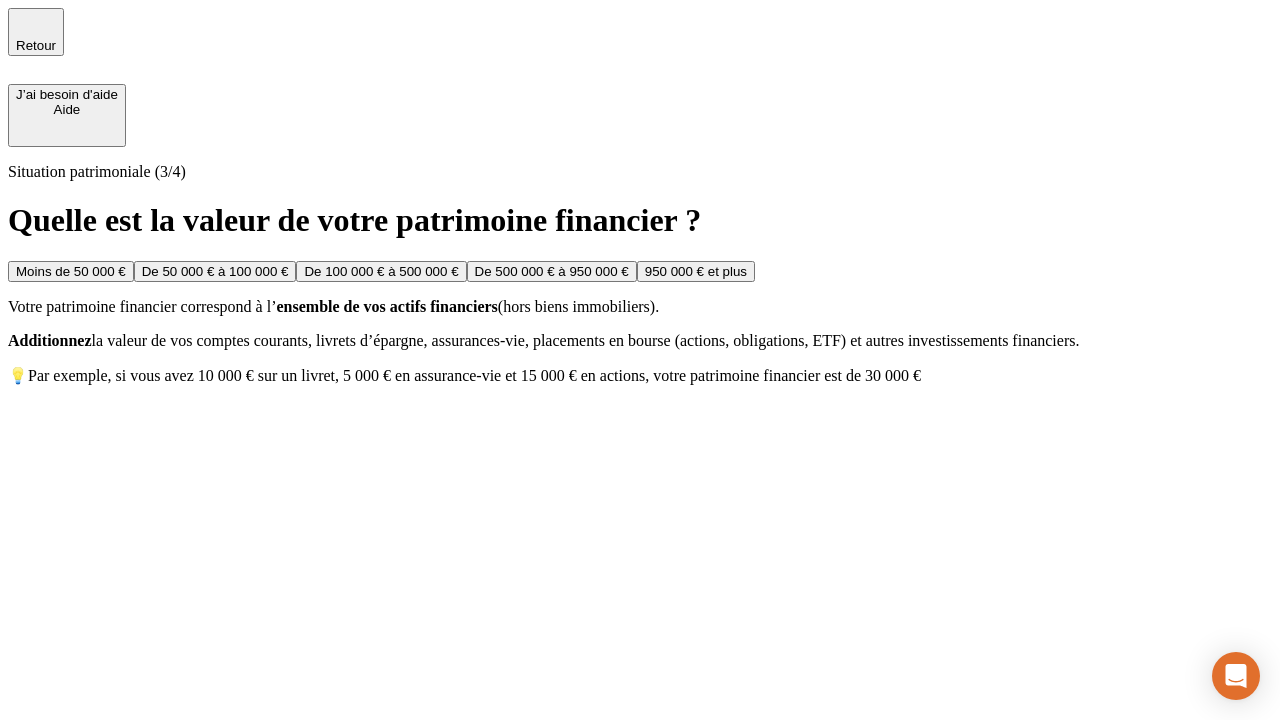 click on "Moins de 50 000 €" at bounding box center [71, 271] 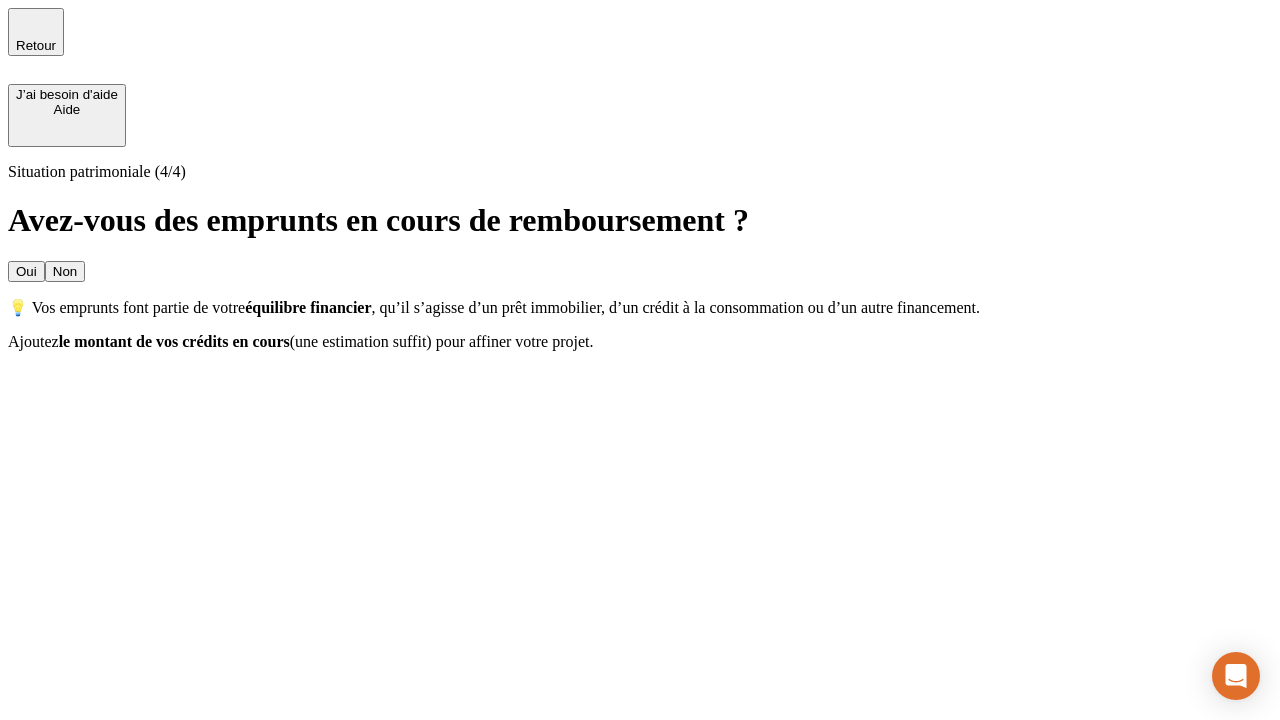 click on "Oui" at bounding box center (26, 271) 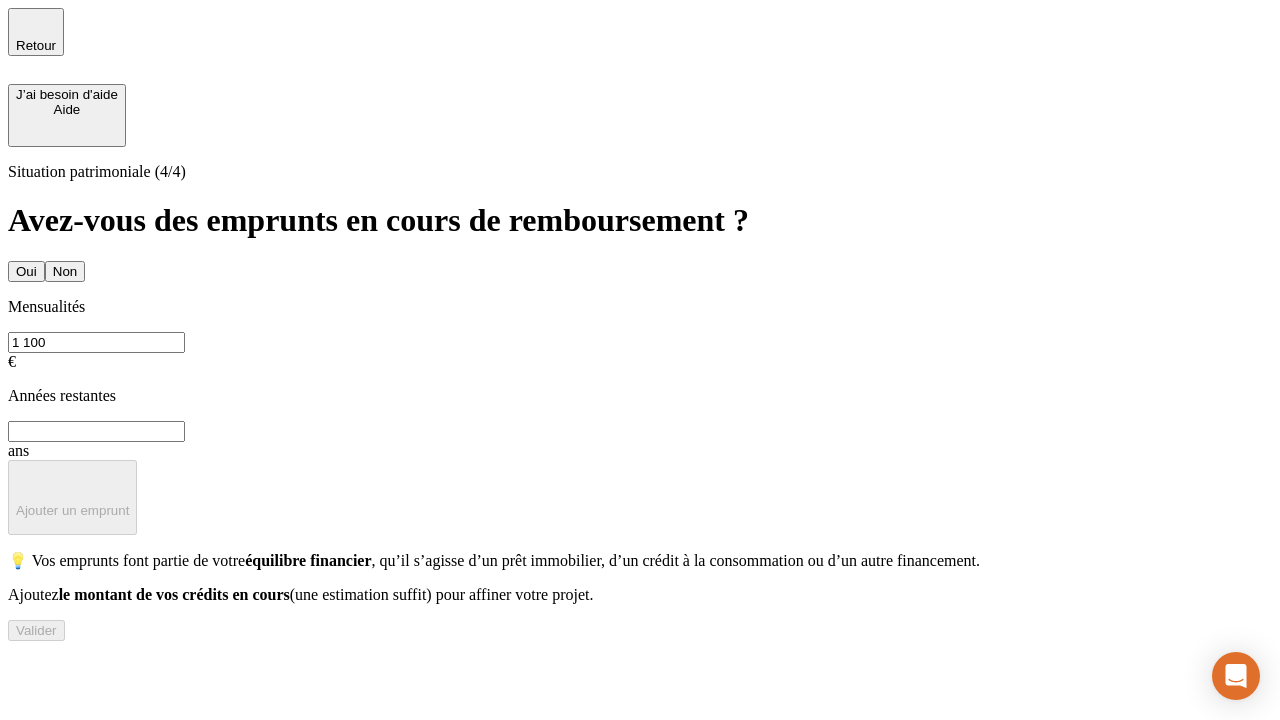type on "1 100" 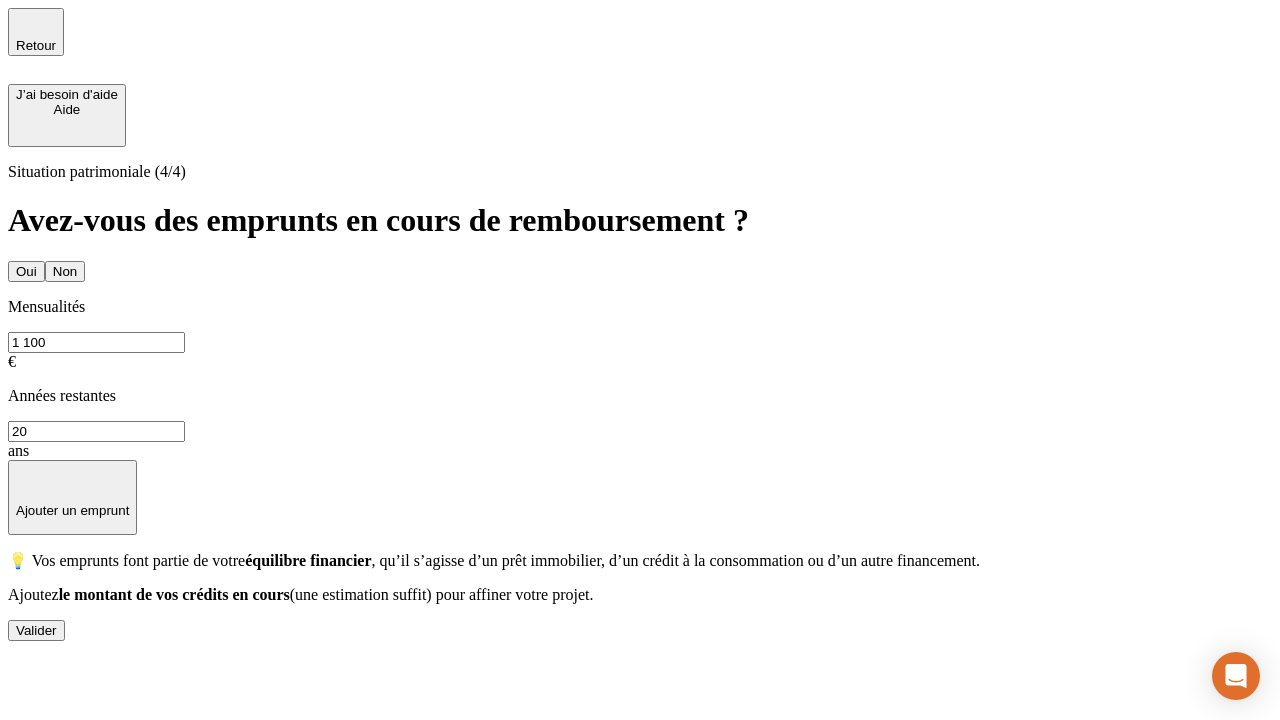 click on "Valider" at bounding box center (36, 630) 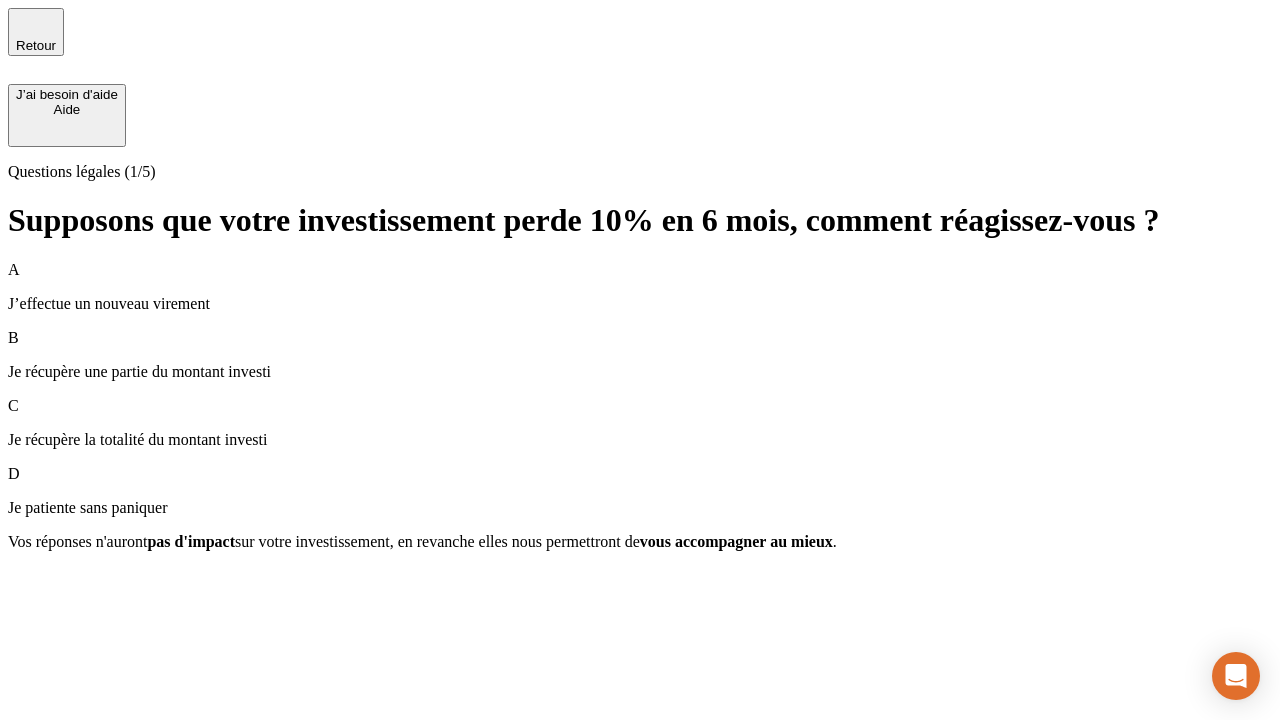 click on "Je récupère une partie du montant investi" at bounding box center [640, 372] 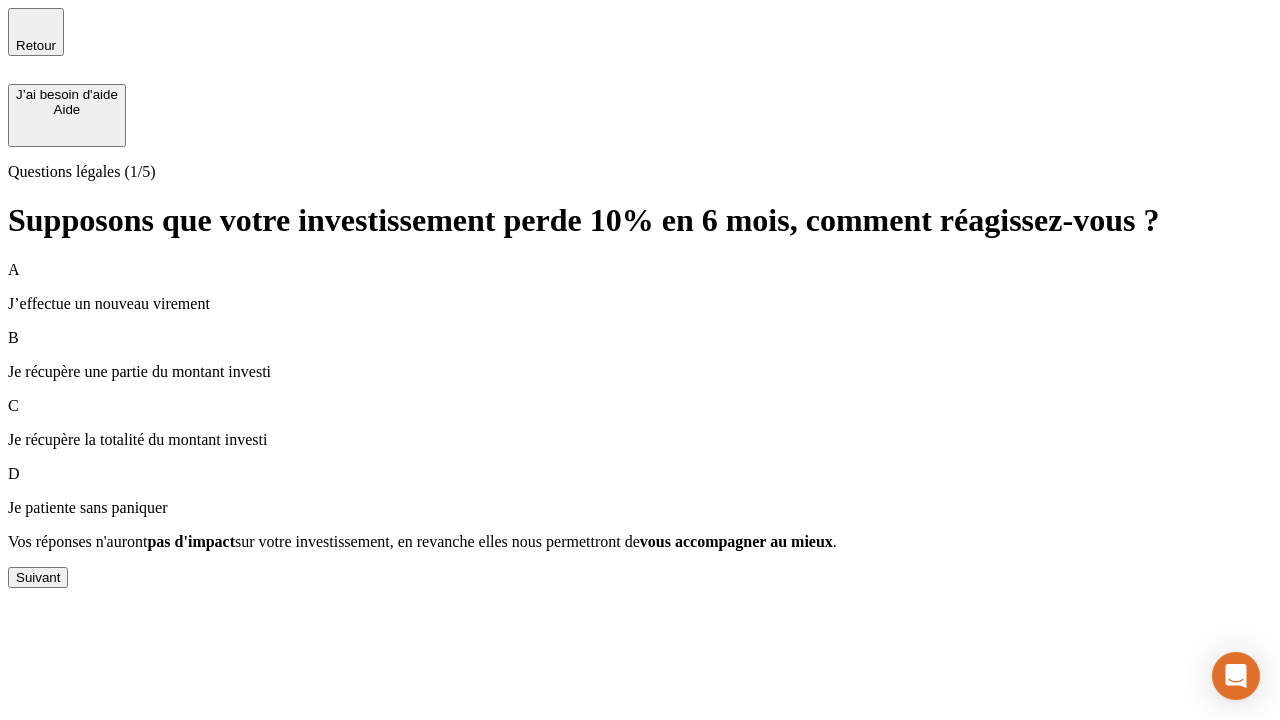 click on "Suivant" at bounding box center [38, 577] 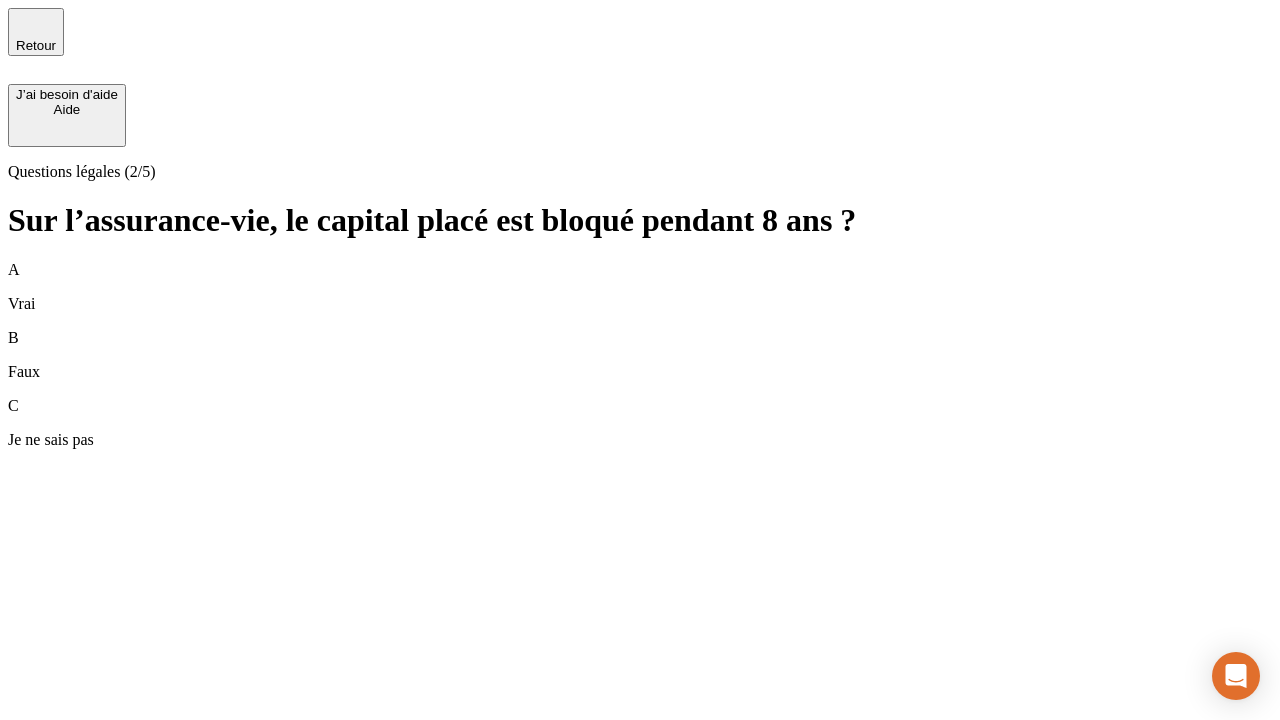click on "A Vrai" at bounding box center [640, 287] 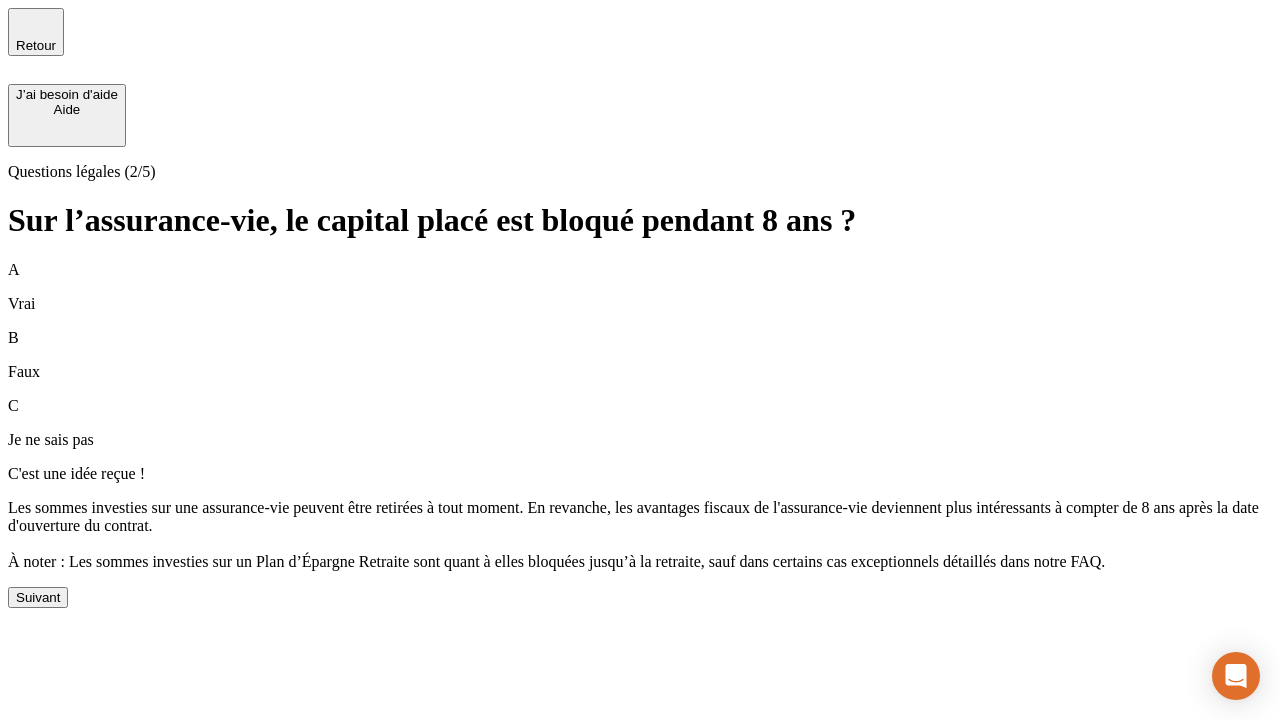 click on "Suivant" at bounding box center (38, 597) 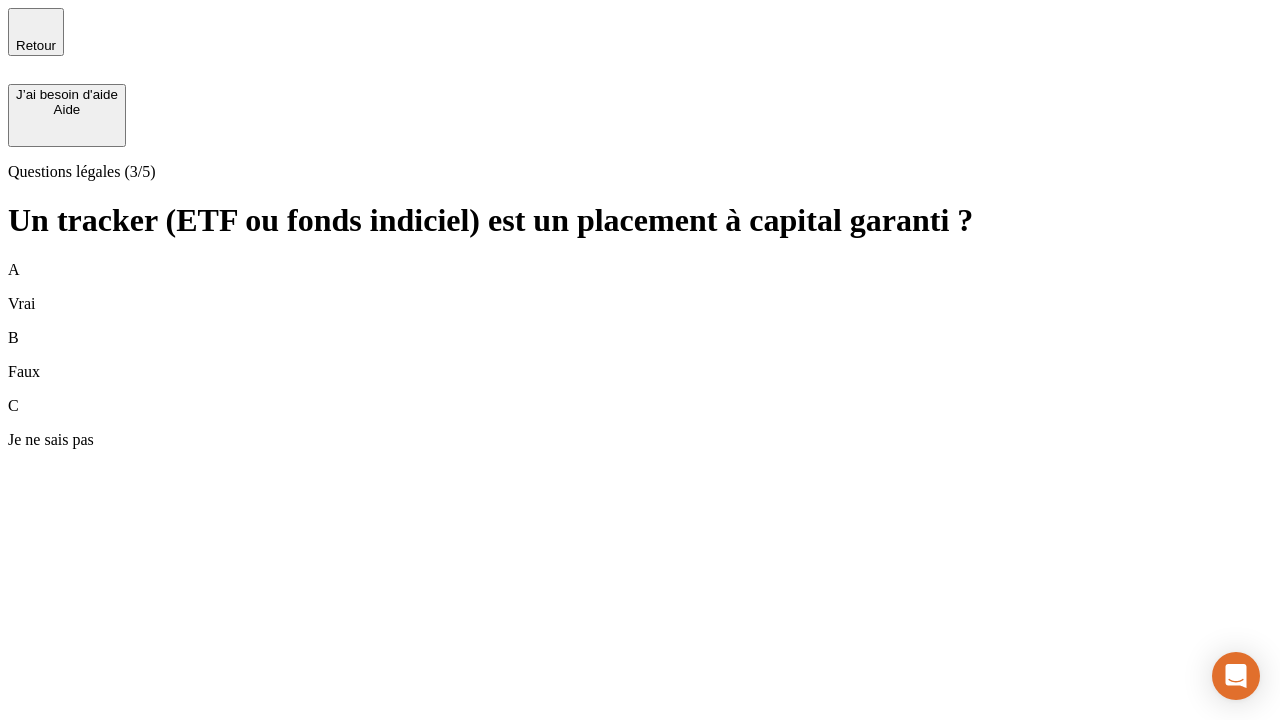 click on "B Faux" at bounding box center (640, 355) 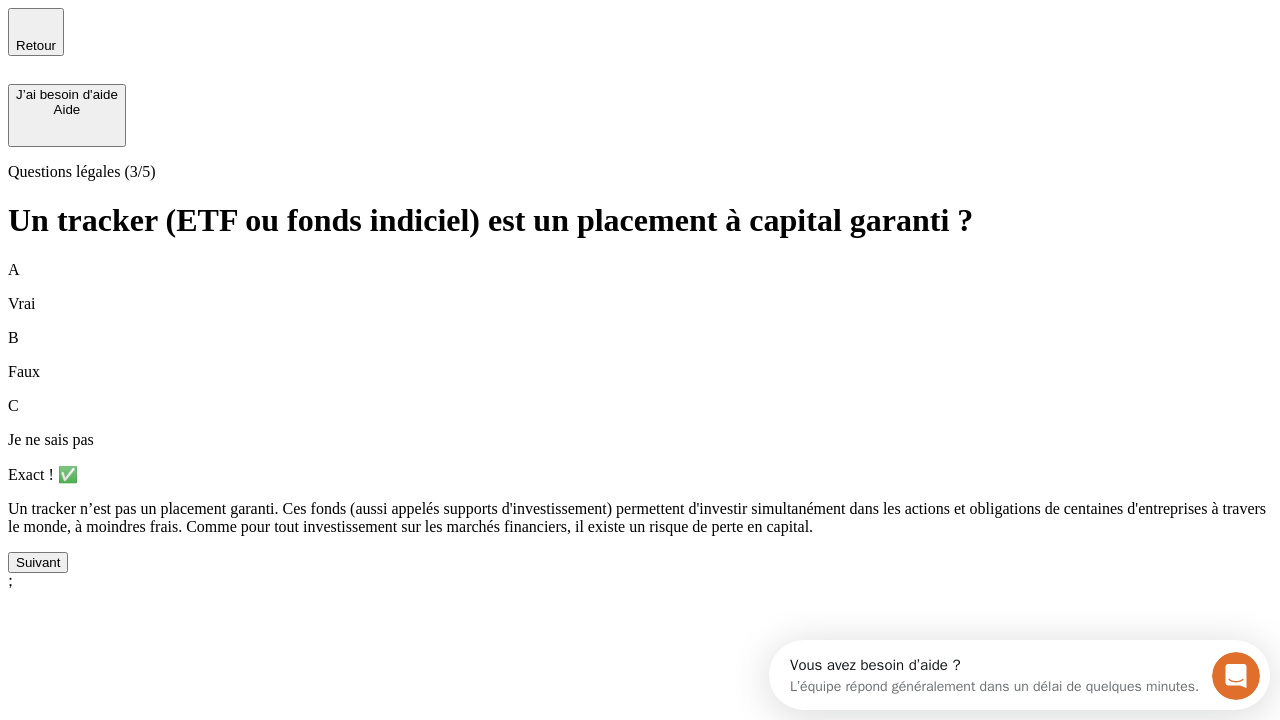 scroll, scrollTop: 0, scrollLeft: 0, axis: both 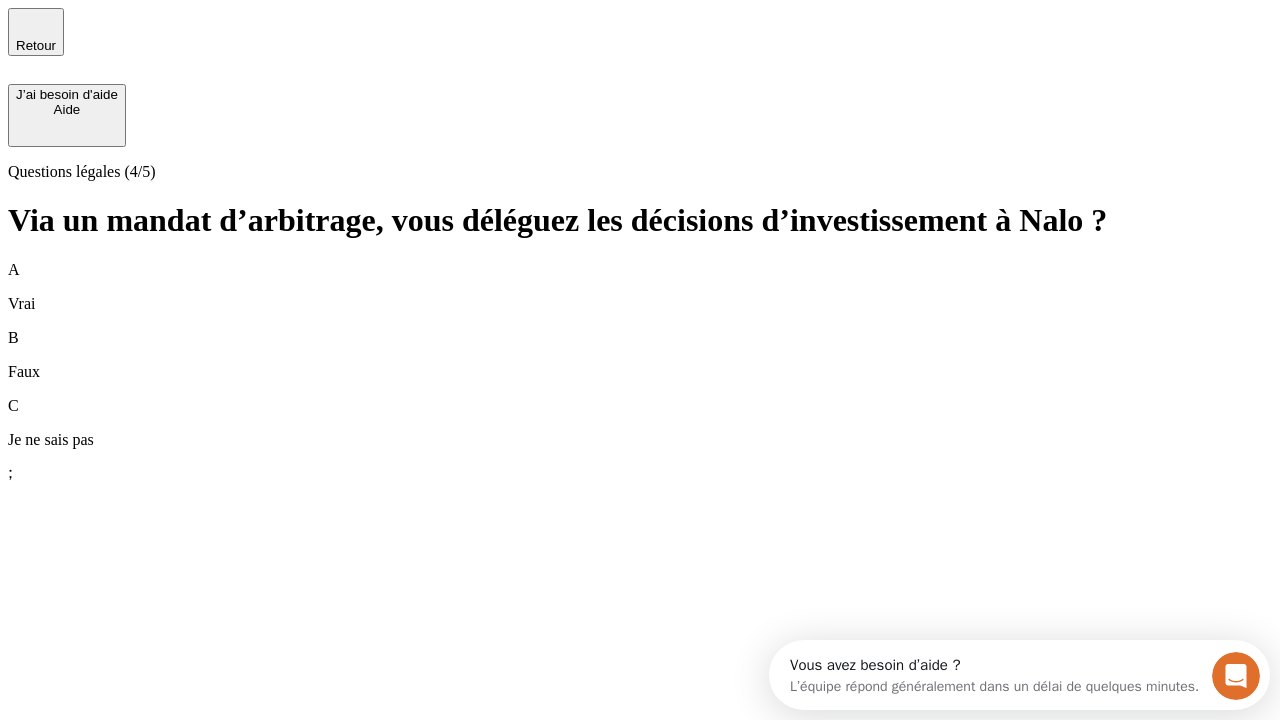 click on "A Vrai" at bounding box center [640, 287] 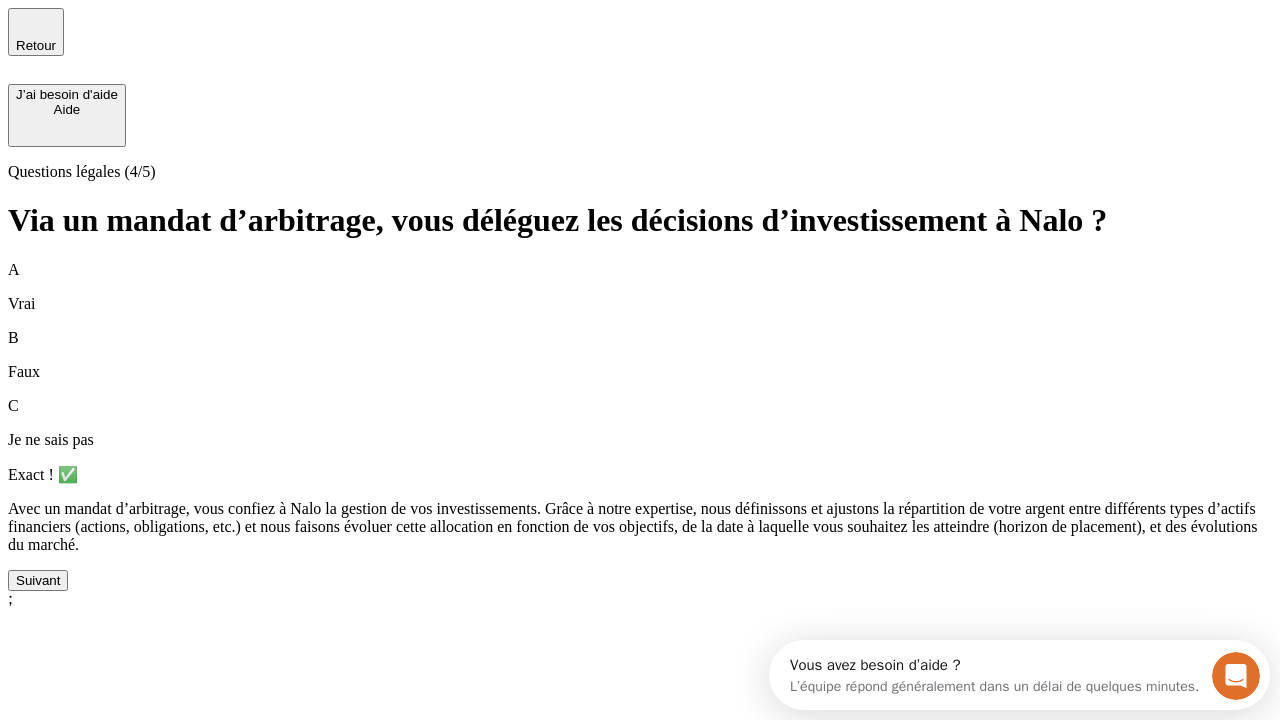 click on "Suivant" at bounding box center [38, 580] 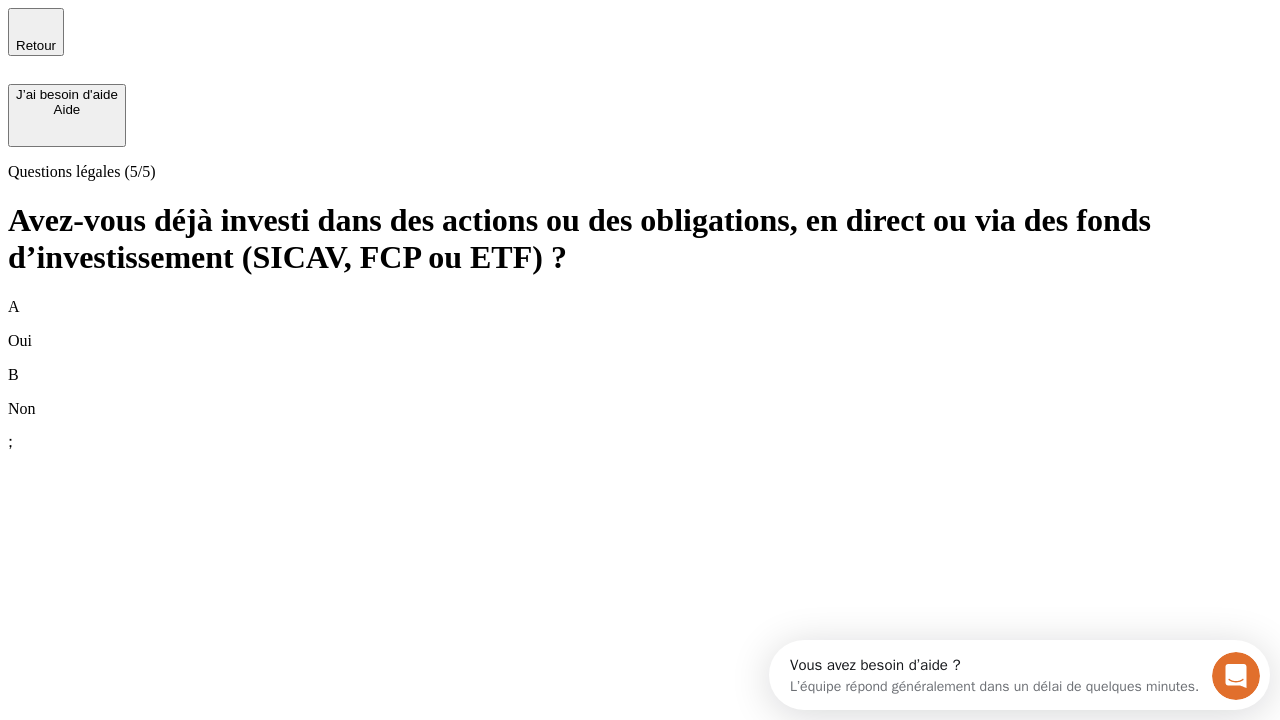 click on "B Non" at bounding box center [640, 392] 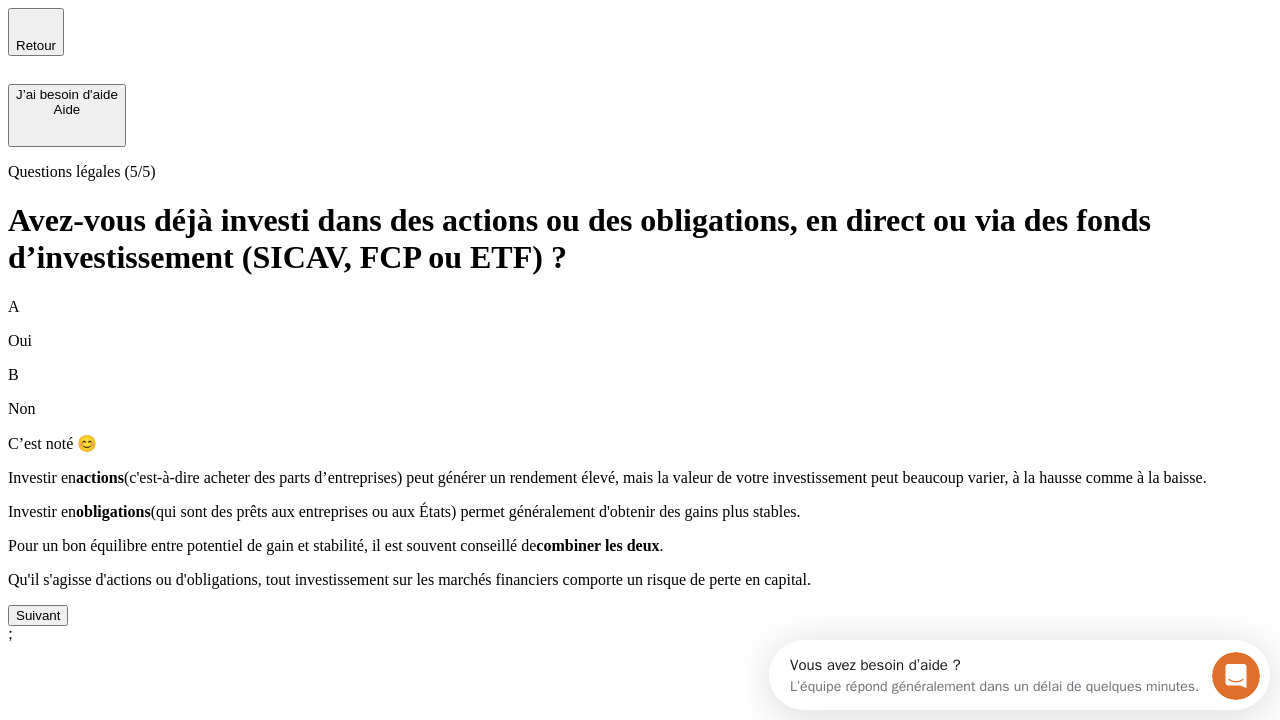 click on "Suivant" at bounding box center [38, 615] 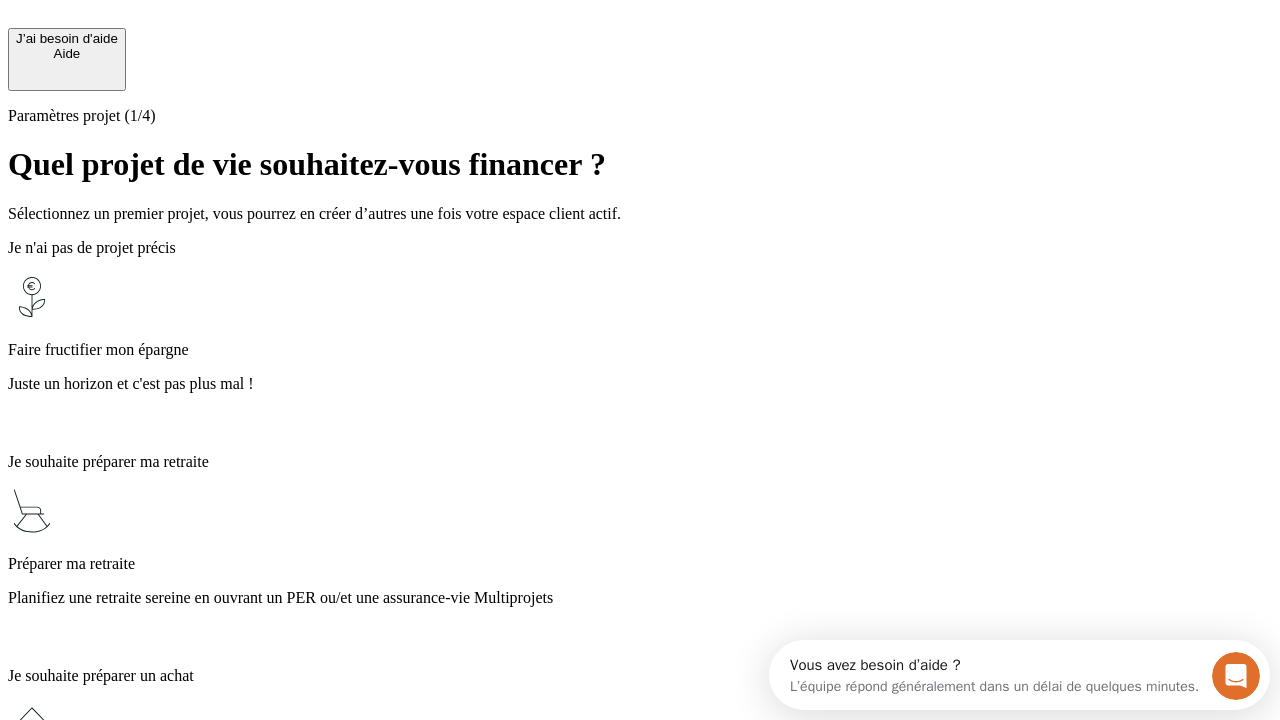 click on "Profitez des avantages fiscaux de l’assurance-vie" at bounding box center [640, 1354] 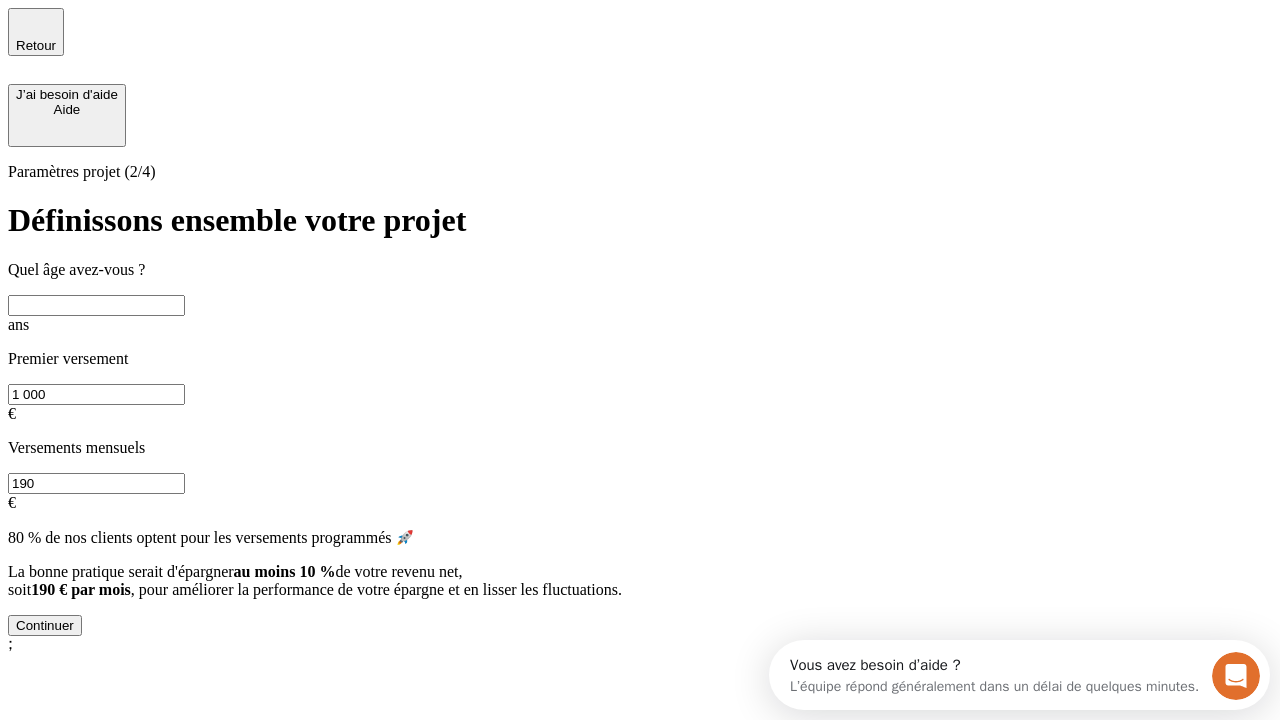 scroll, scrollTop: 18, scrollLeft: 0, axis: vertical 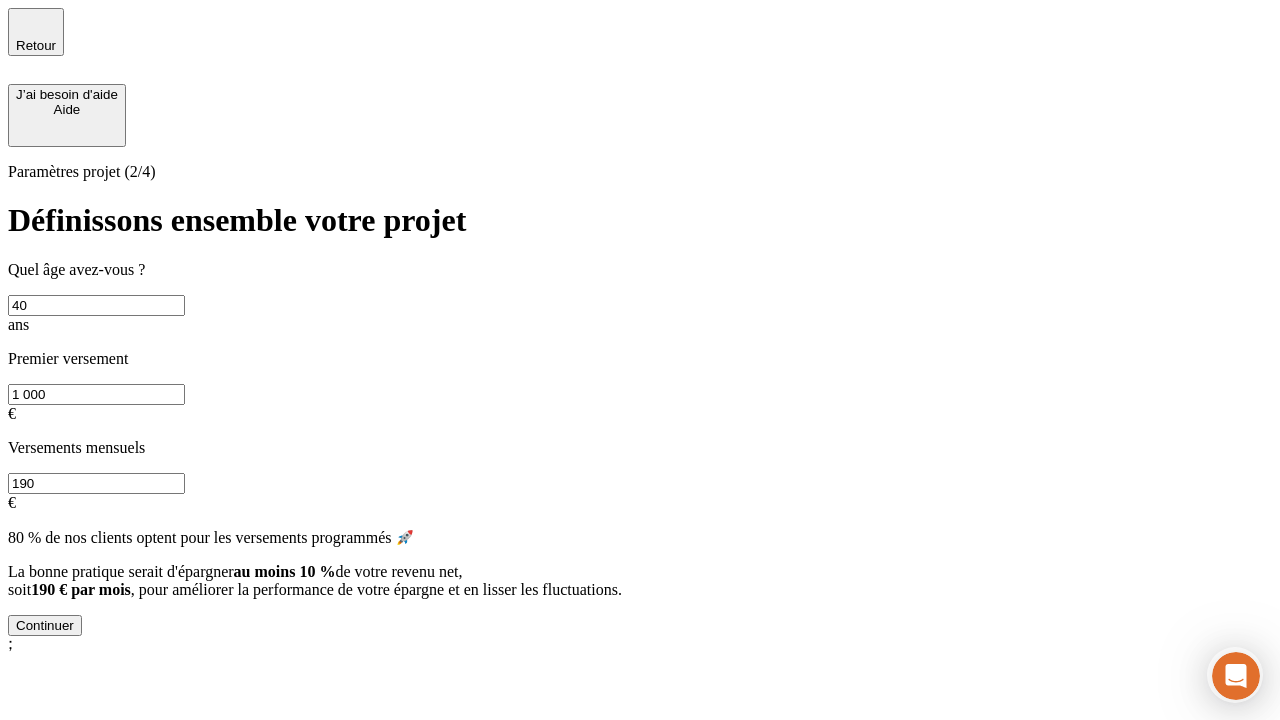 type on "40" 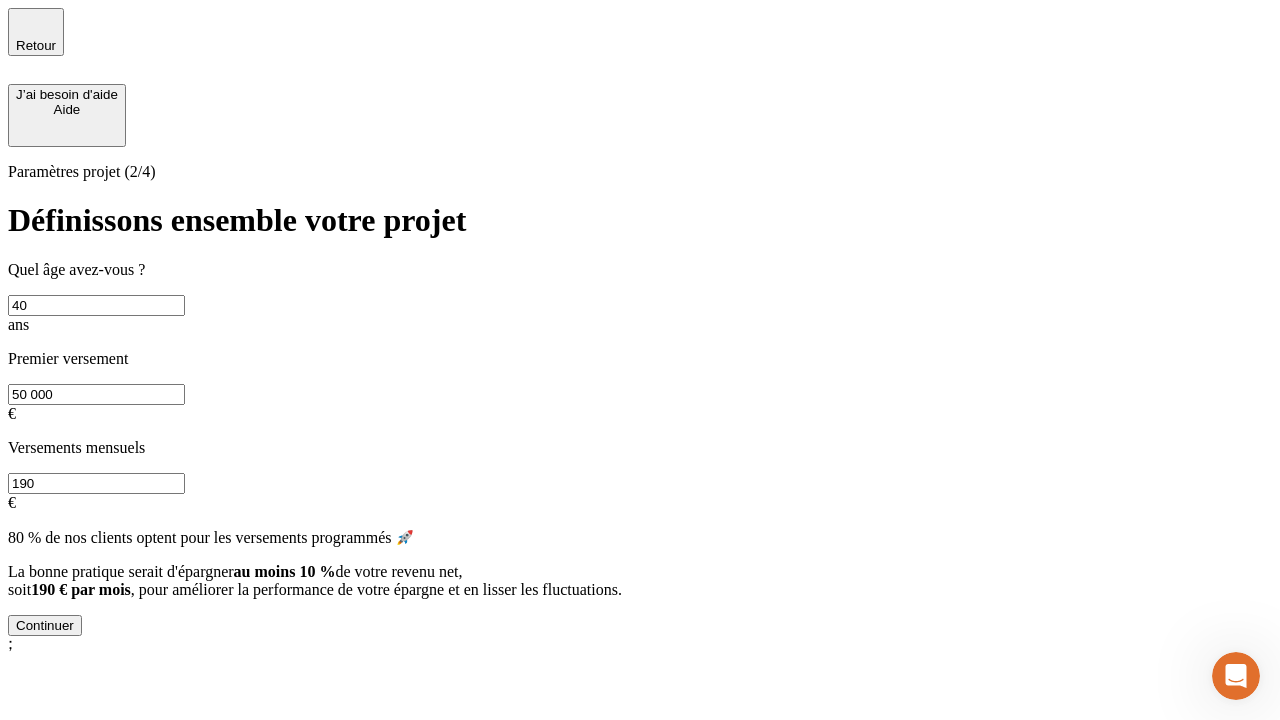 type on "50 000" 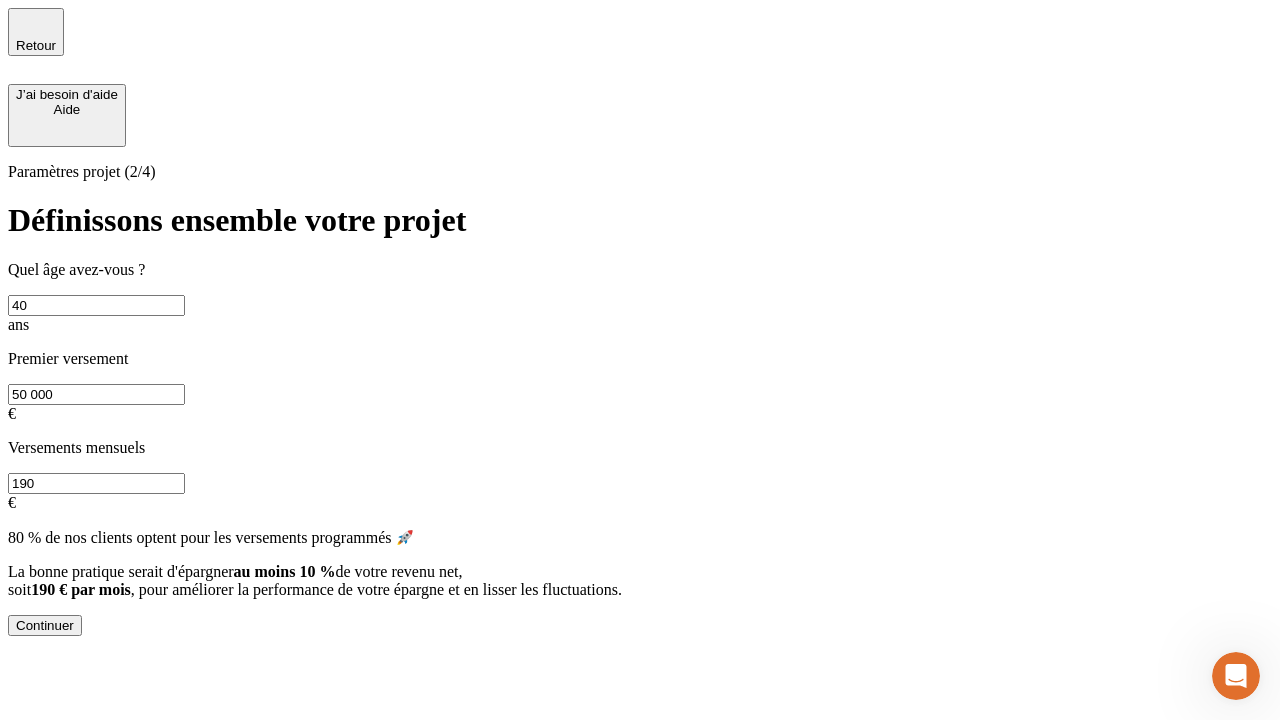 scroll, scrollTop: 0, scrollLeft: 0, axis: both 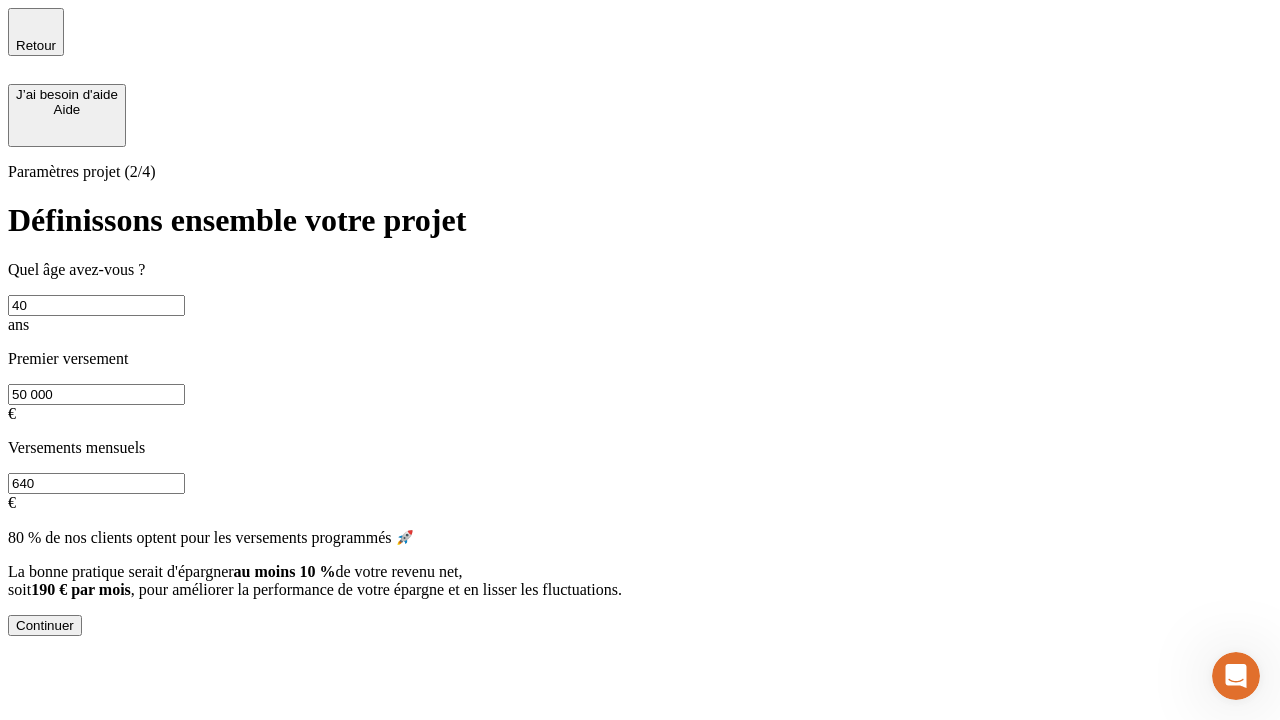 type on "640" 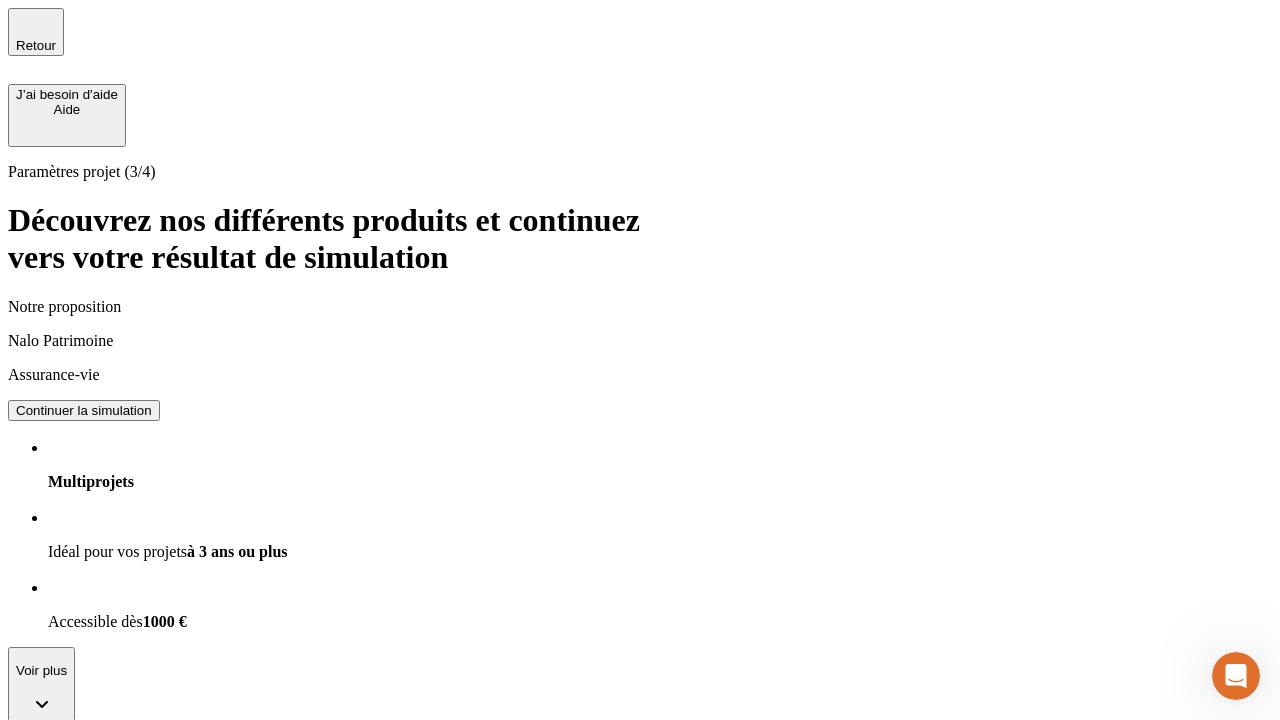 click on "Continuer la simulation" at bounding box center [84, 410] 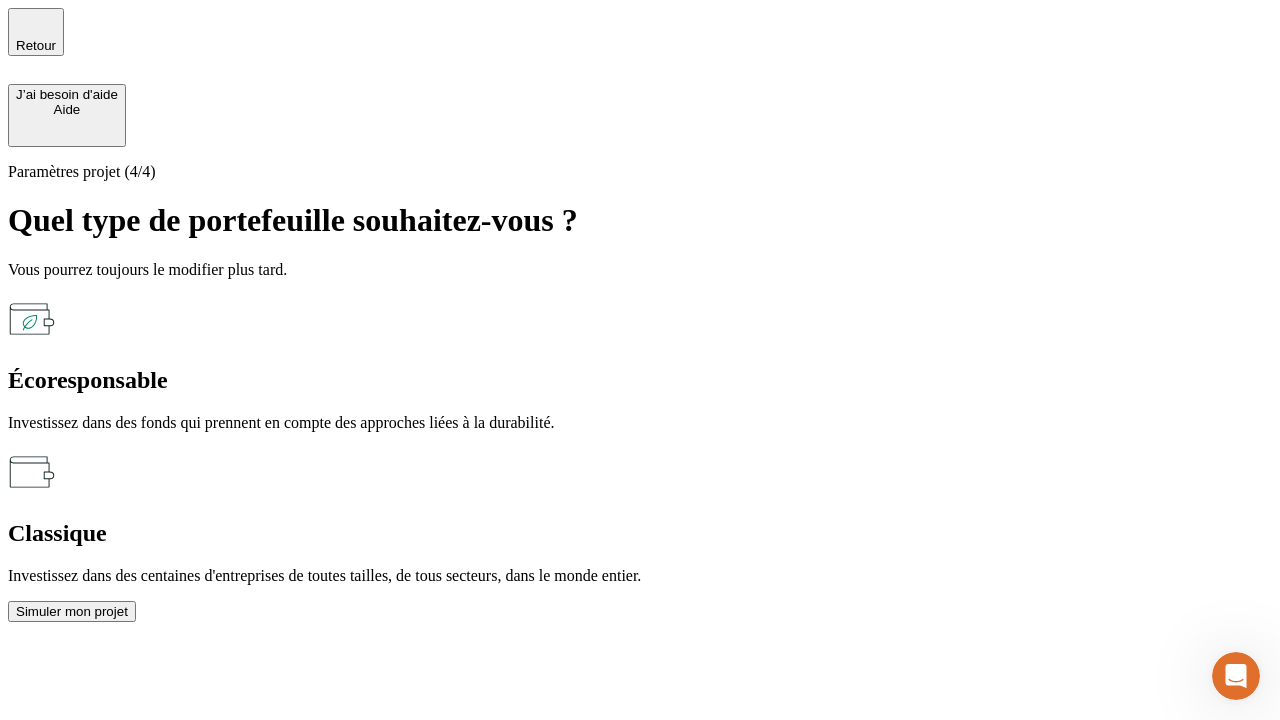 click on "Écoresponsable" at bounding box center (640, 380) 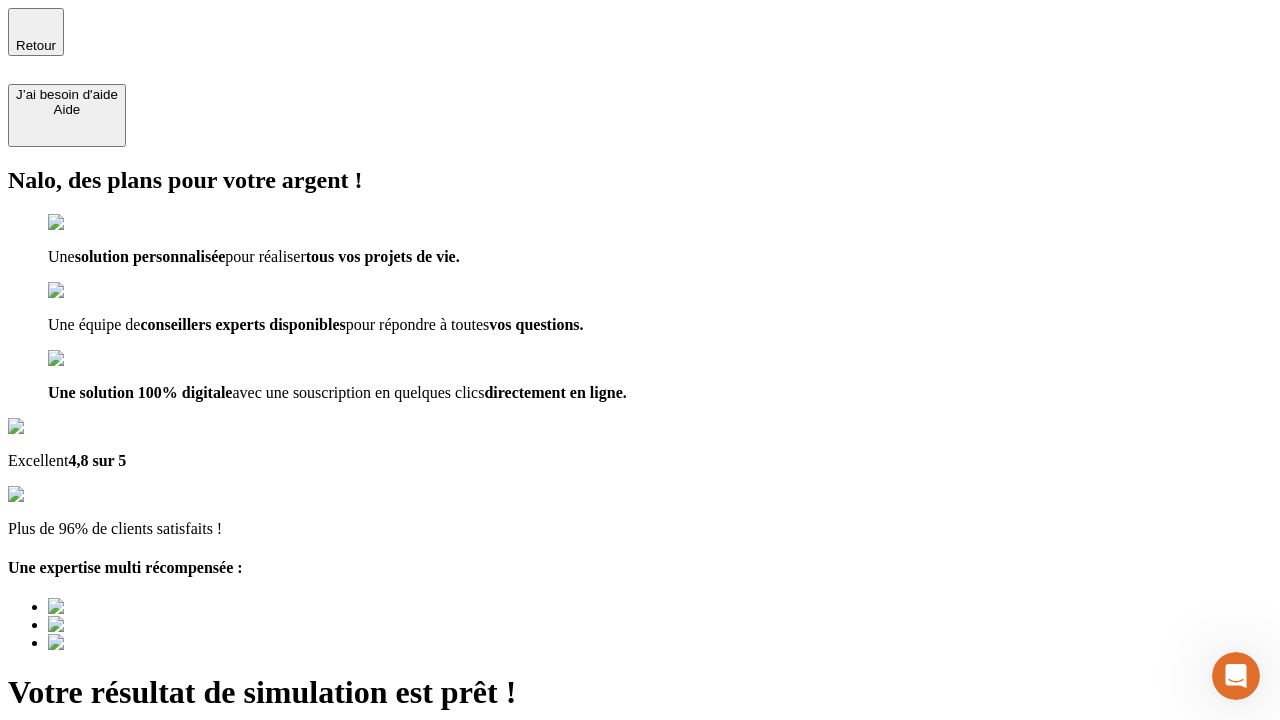 click on "Découvrir ma simulation" at bounding box center [87, 797] 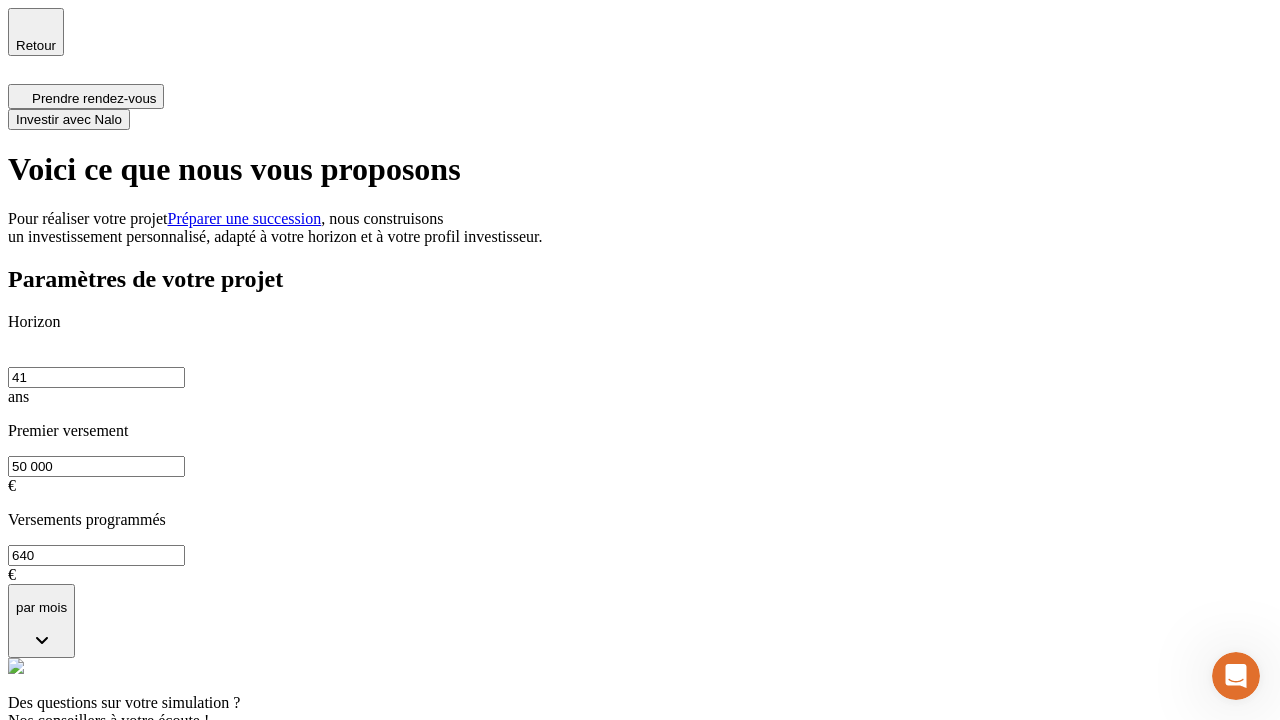 click on "Investir avec Nalo" at bounding box center [69, 119] 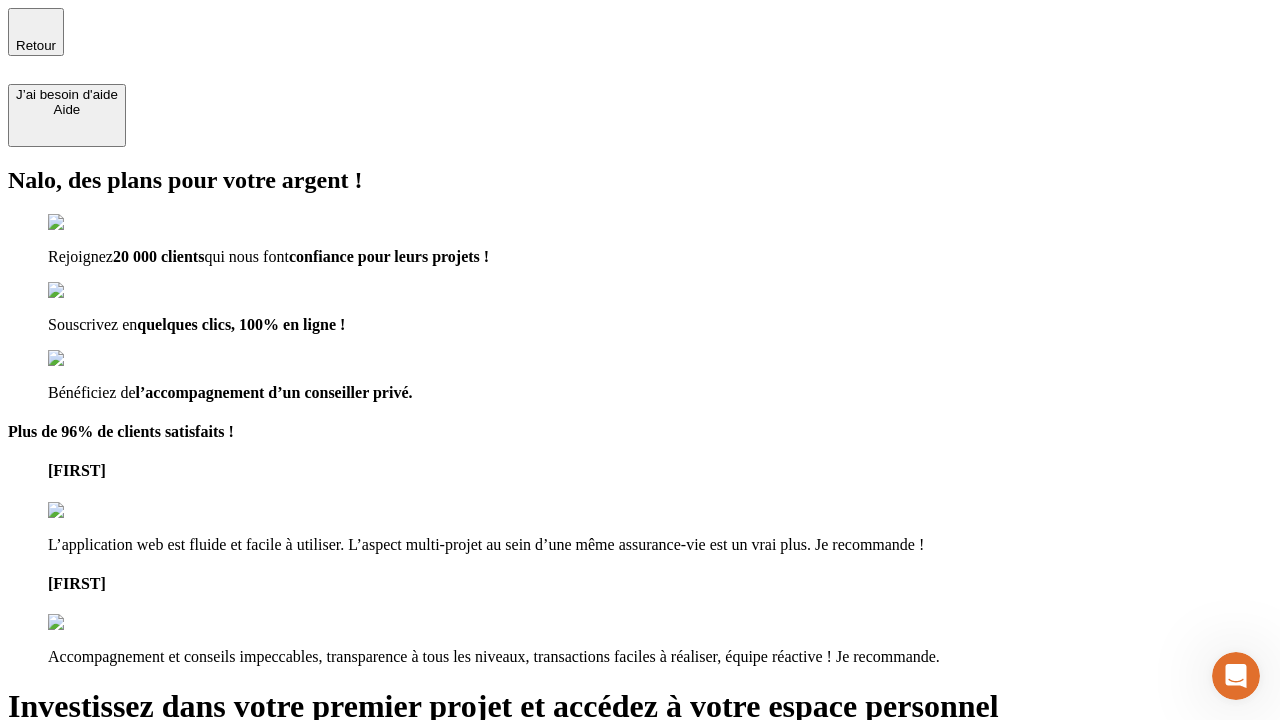 type on "[EMAIL]" 